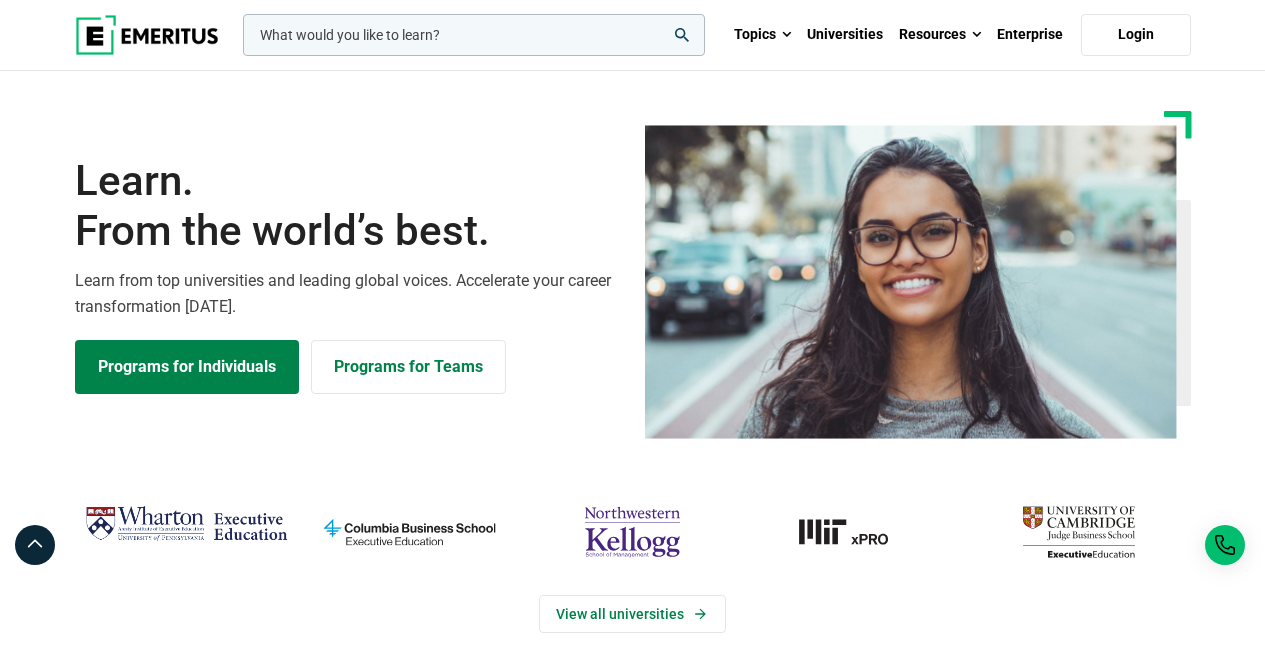 scroll, scrollTop: 100, scrollLeft: 0, axis: vertical 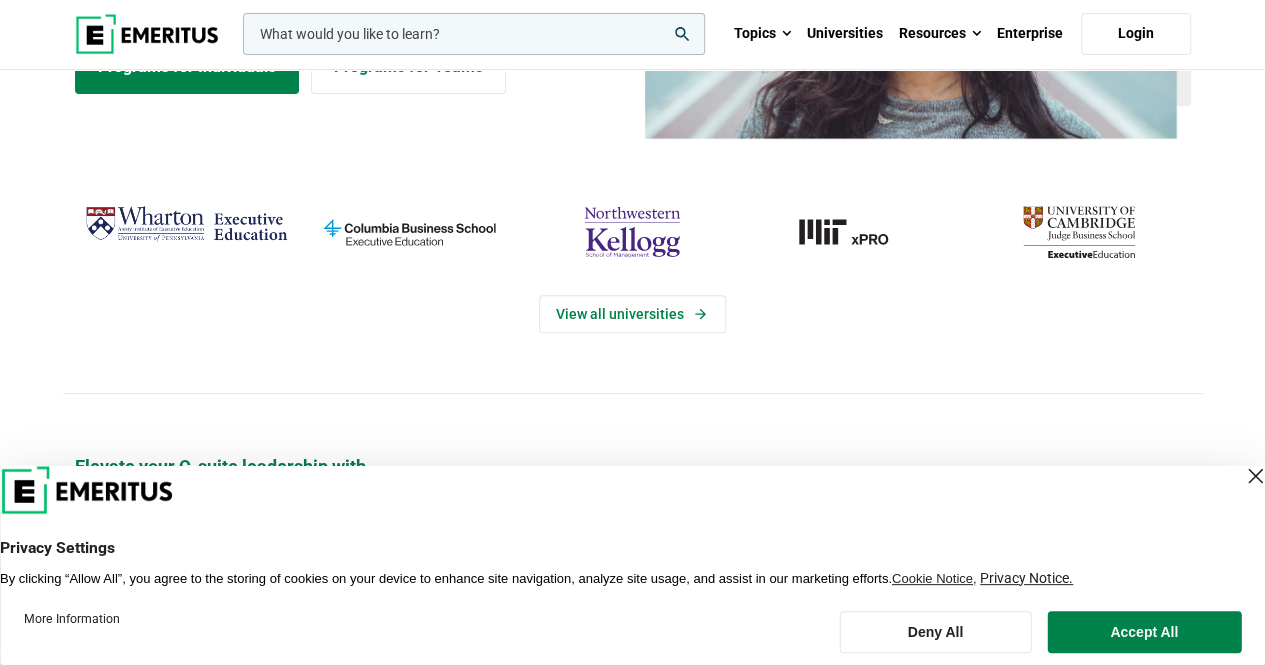 click at bounding box center (1255, 476) 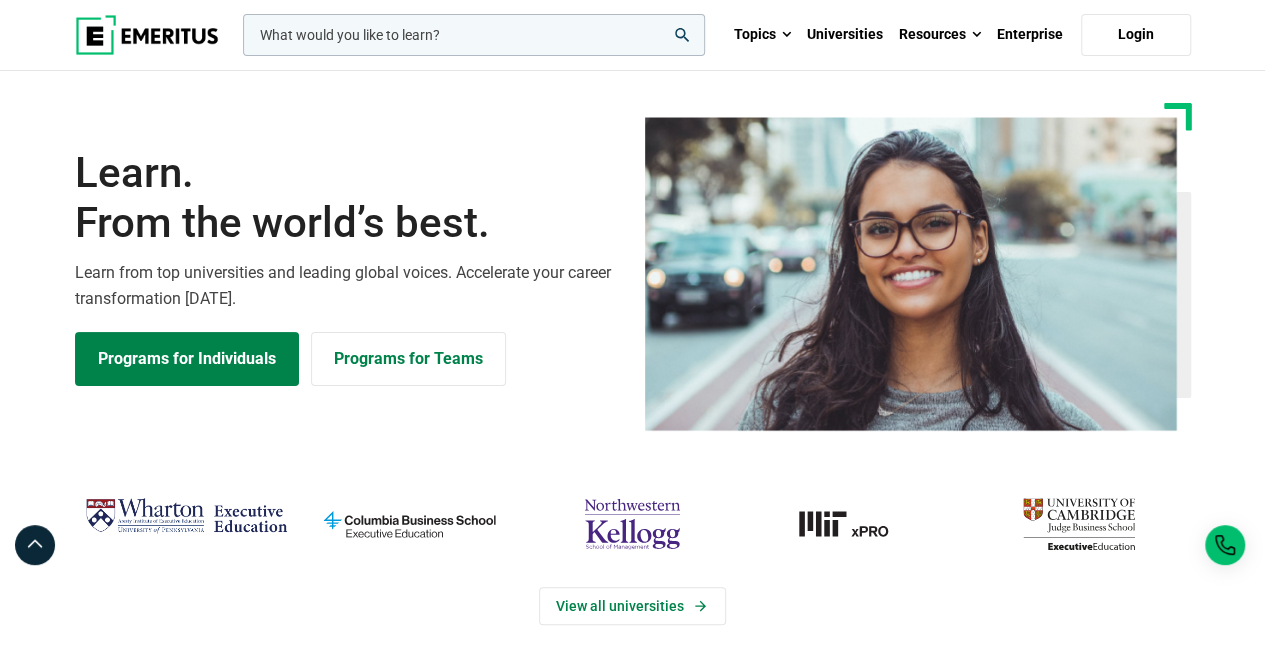 scroll, scrollTop: 0, scrollLeft: 0, axis: both 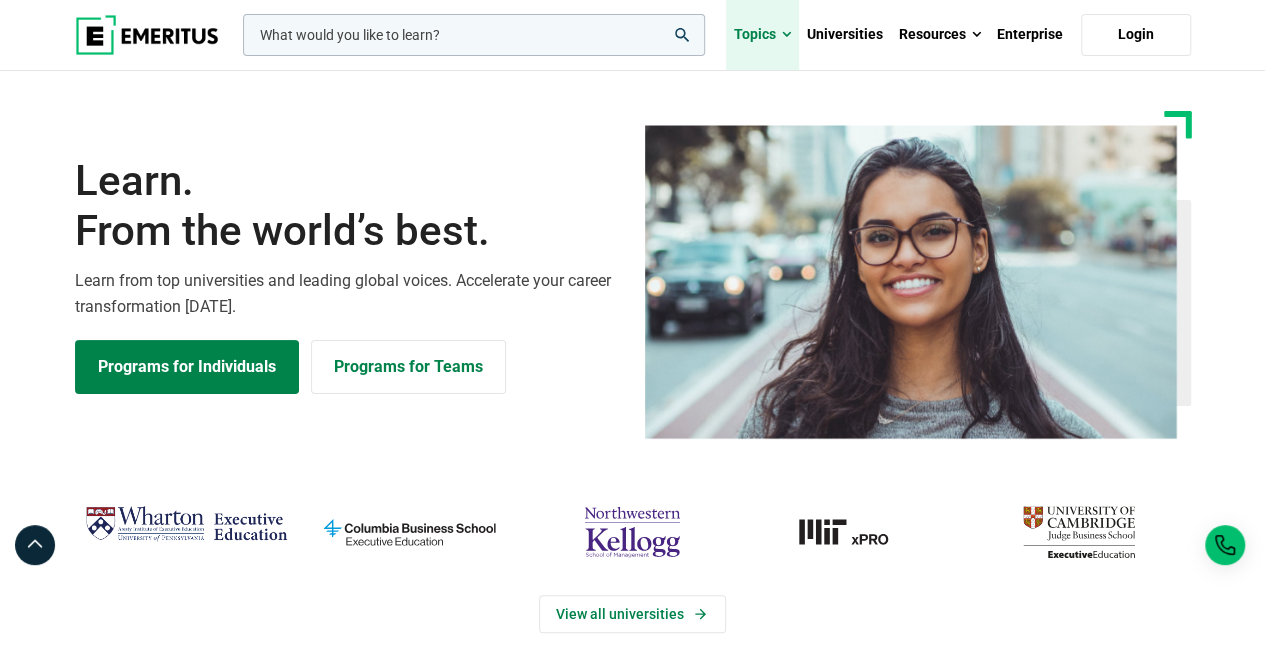 click at bounding box center [786, 35] 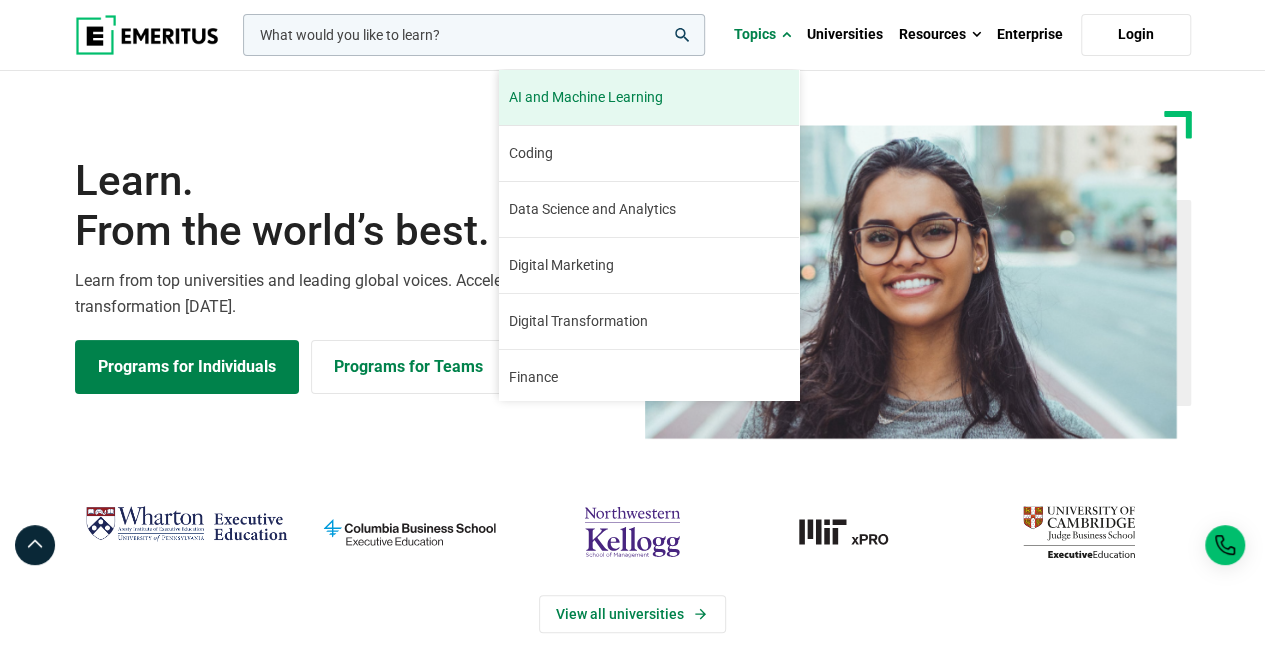click on "AI and Machine Learning" at bounding box center [586, 97] 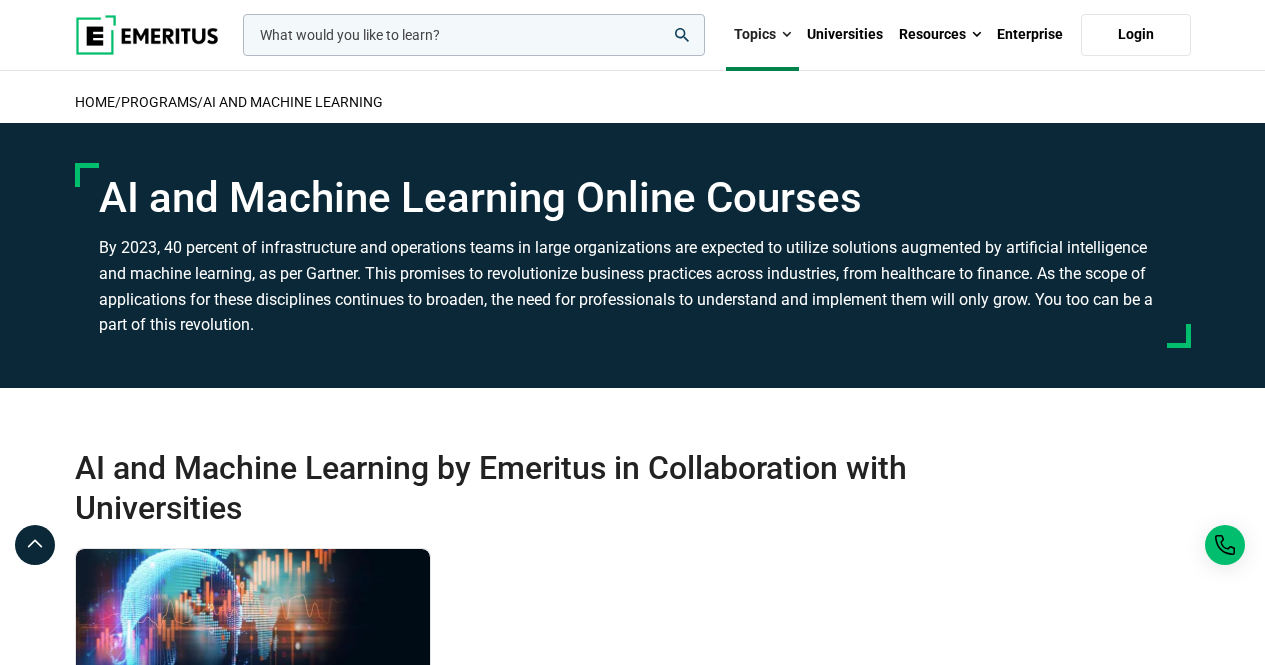 scroll, scrollTop: 0, scrollLeft: 0, axis: both 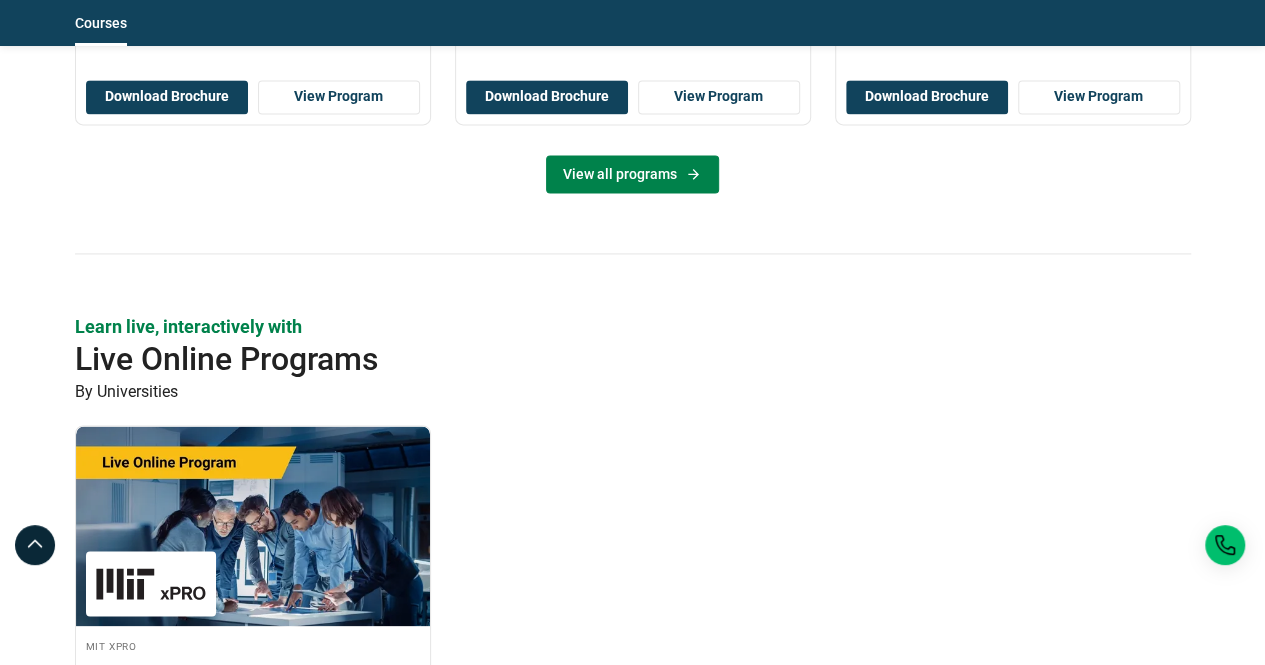 click on "View all programs" at bounding box center [632, 174] 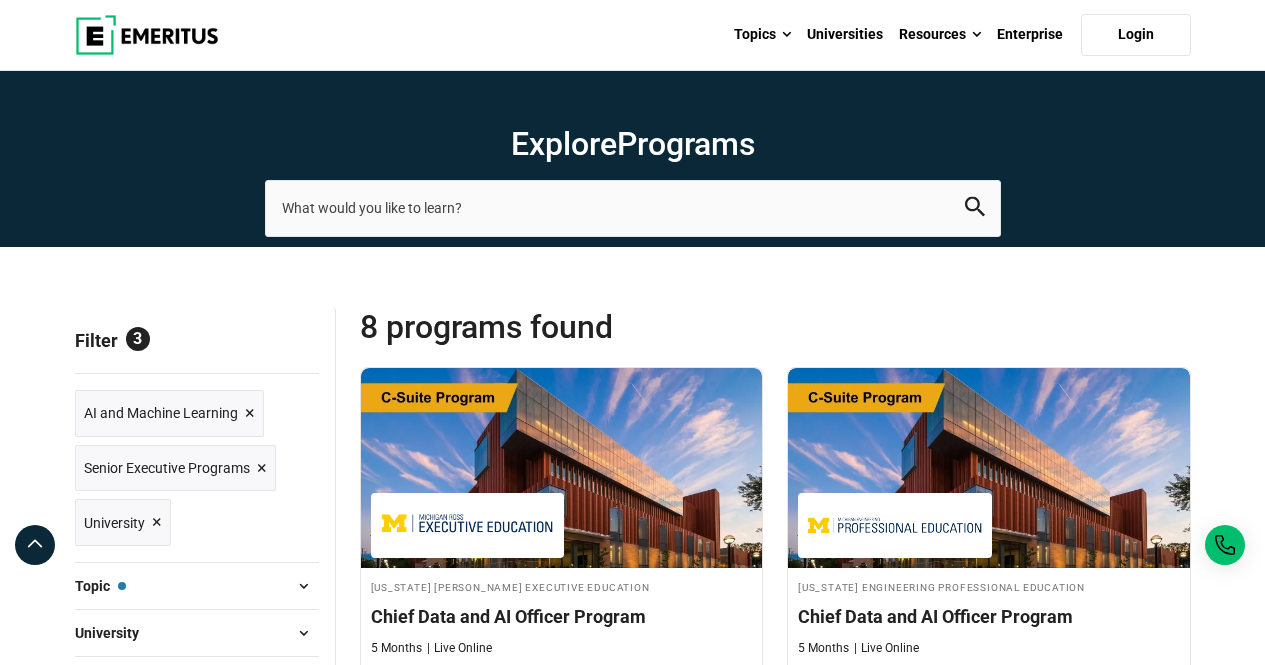 scroll, scrollTop: 0, scrollLeft: 0, axis: both 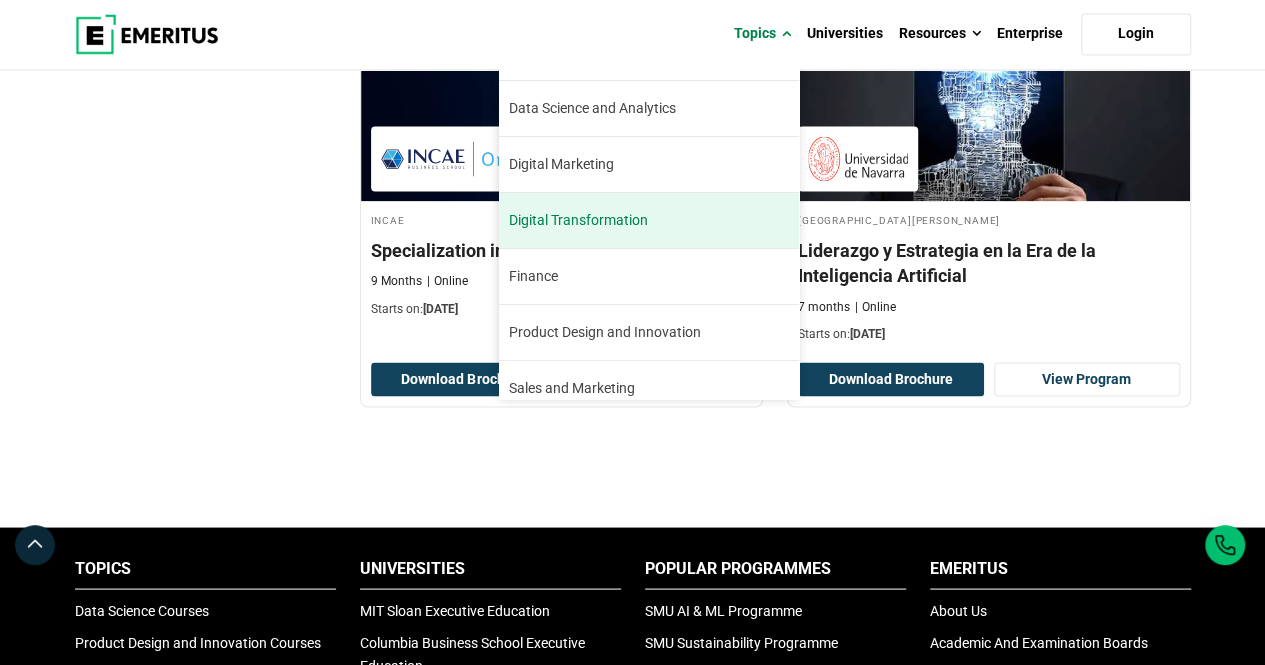click on "Digital Transformation" at bounding box center [578, 220] 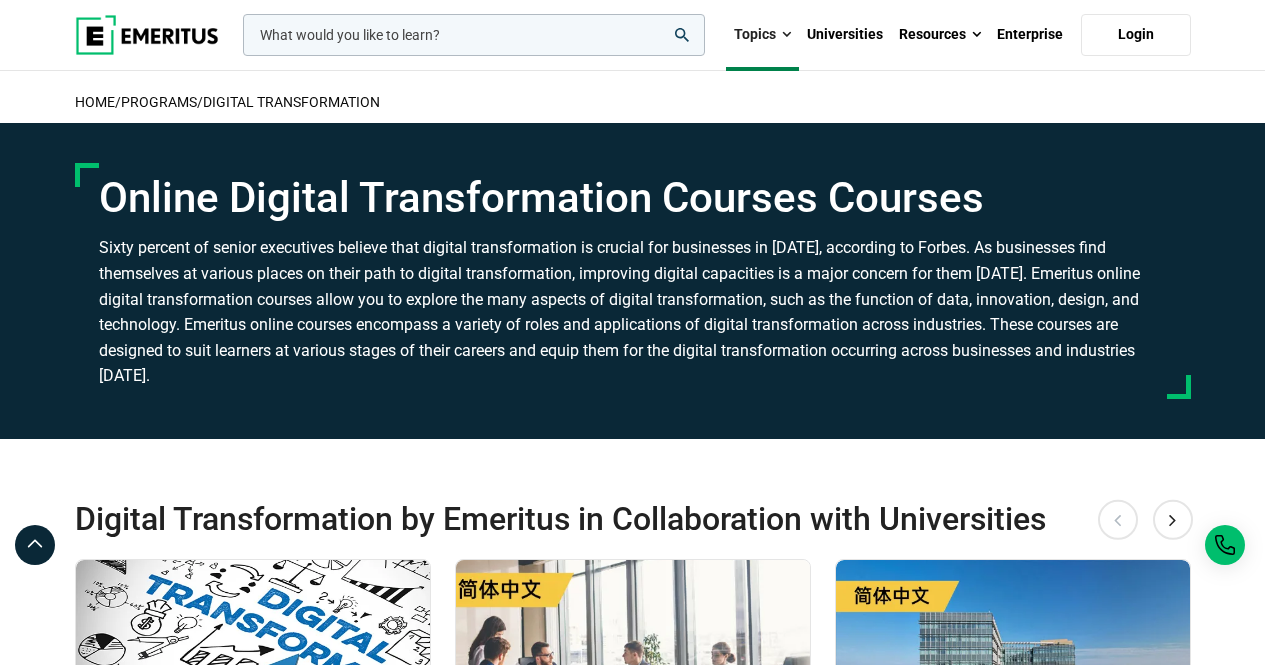 scroll, scrollTop: 400, scrollLeft: 0, axis: vertical 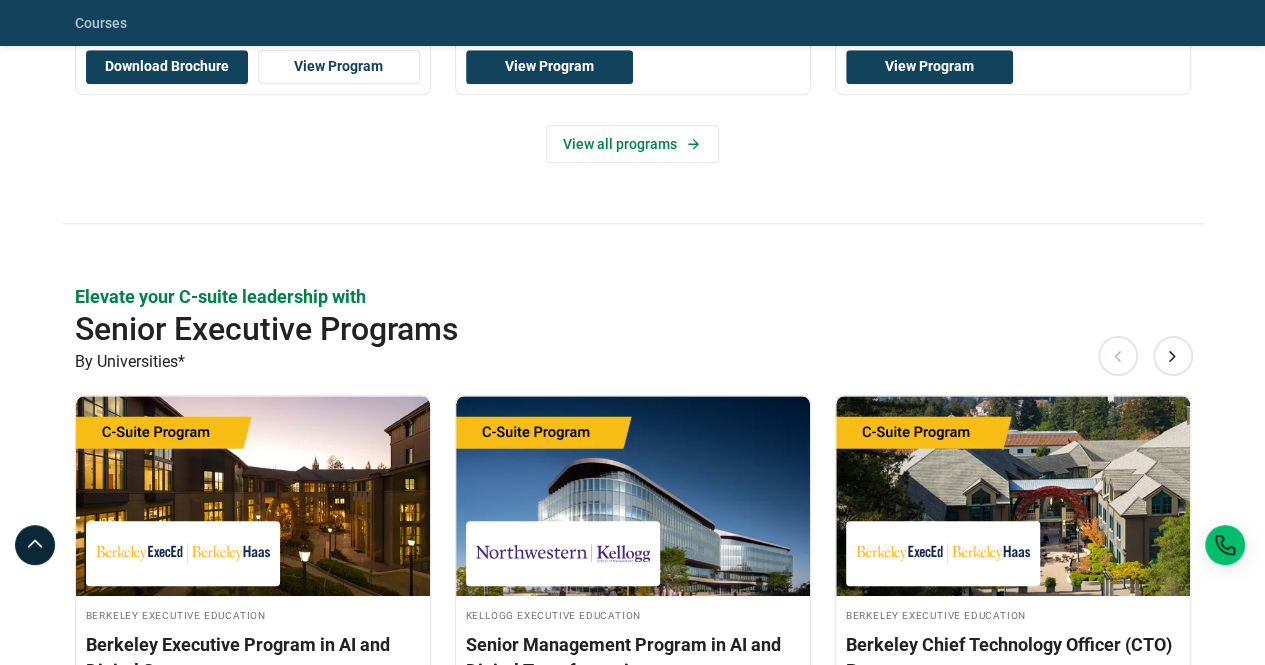 click on "Digital Transformation by Emeritus in Collaboration with Universities Previous
MIT Sloan Executive Education
Digital Transformation: Platform Strategies for Success
2 Months
Online
Starts on:  August 21, 2025
Download Brochure
View Program" at bounding box center (633, -75) 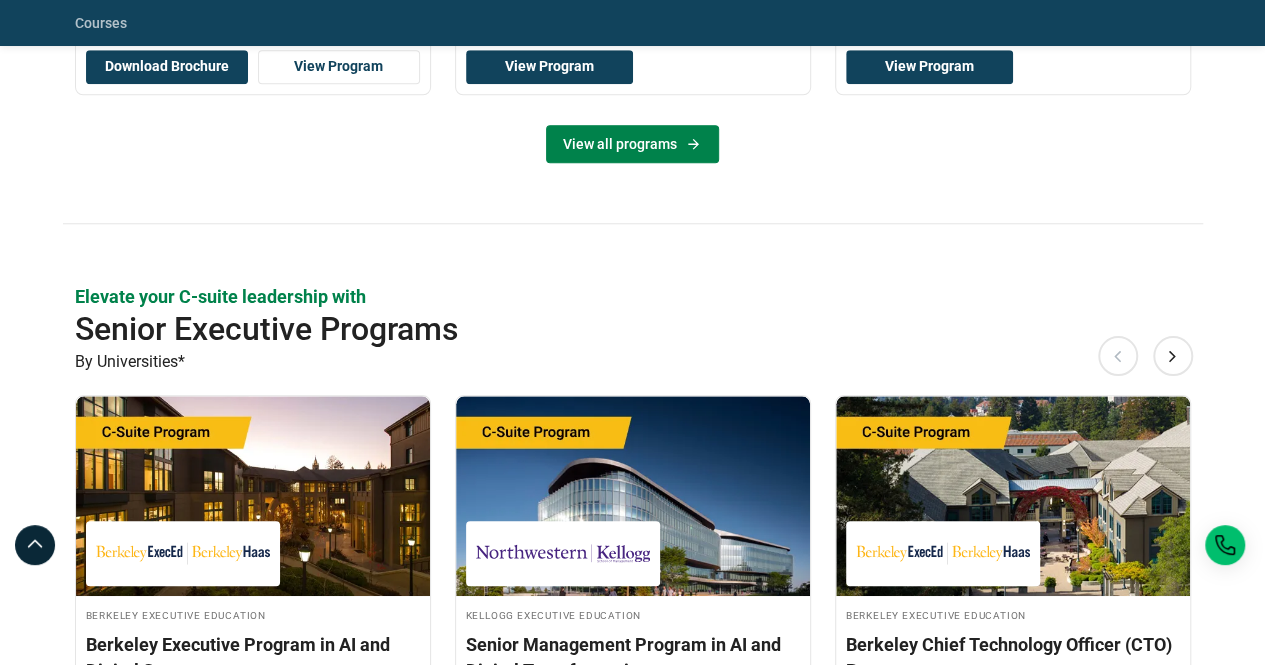 click on "View all programs" at bounding box center (632, 144) 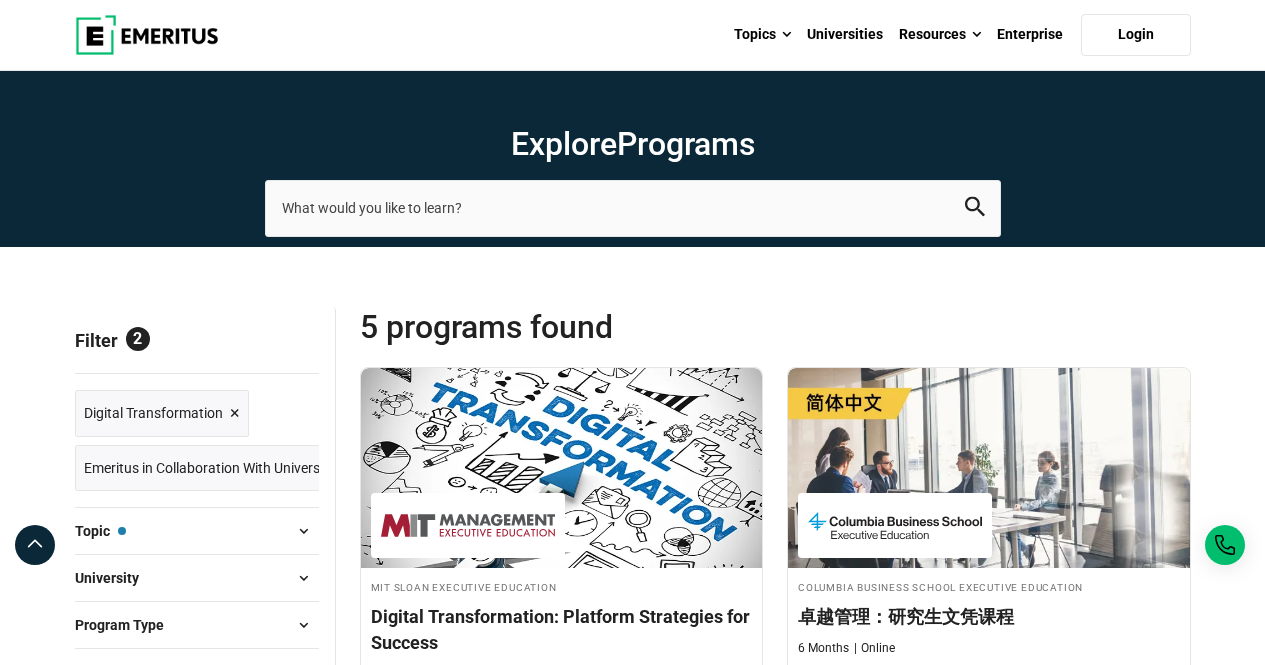 scroll, scrollTop: 400, scrollLeft: 0, axis: vertical 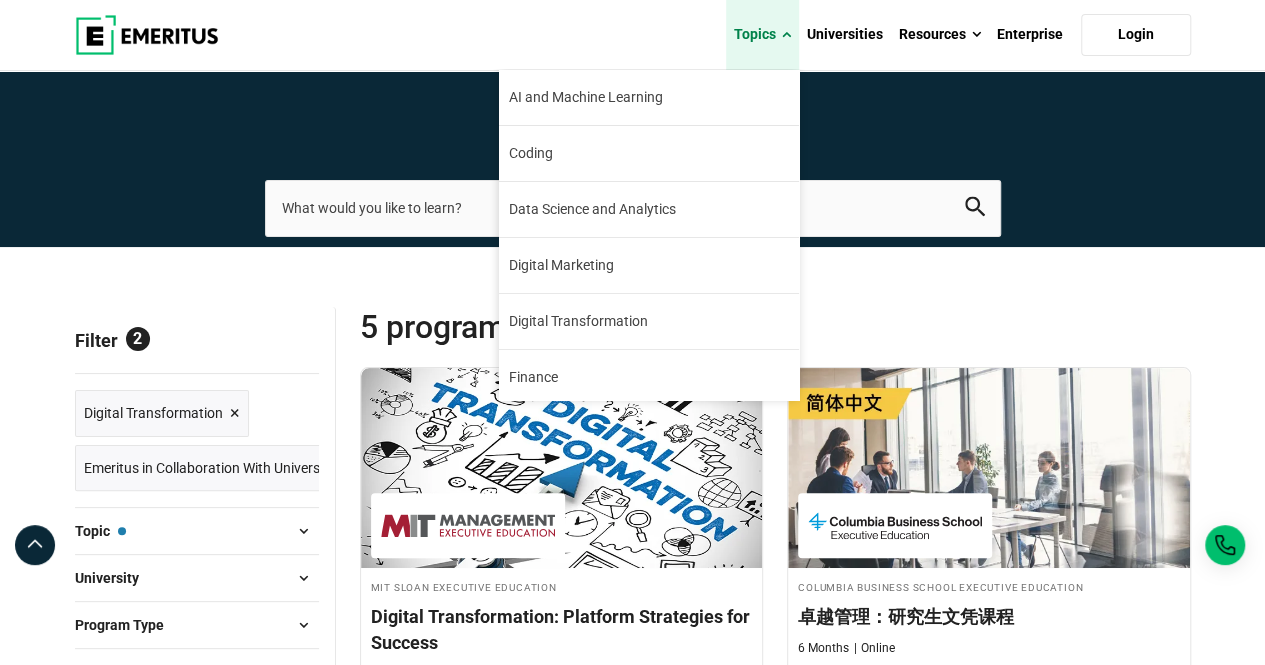 click on "Topics" at bounding box center [762, 35] 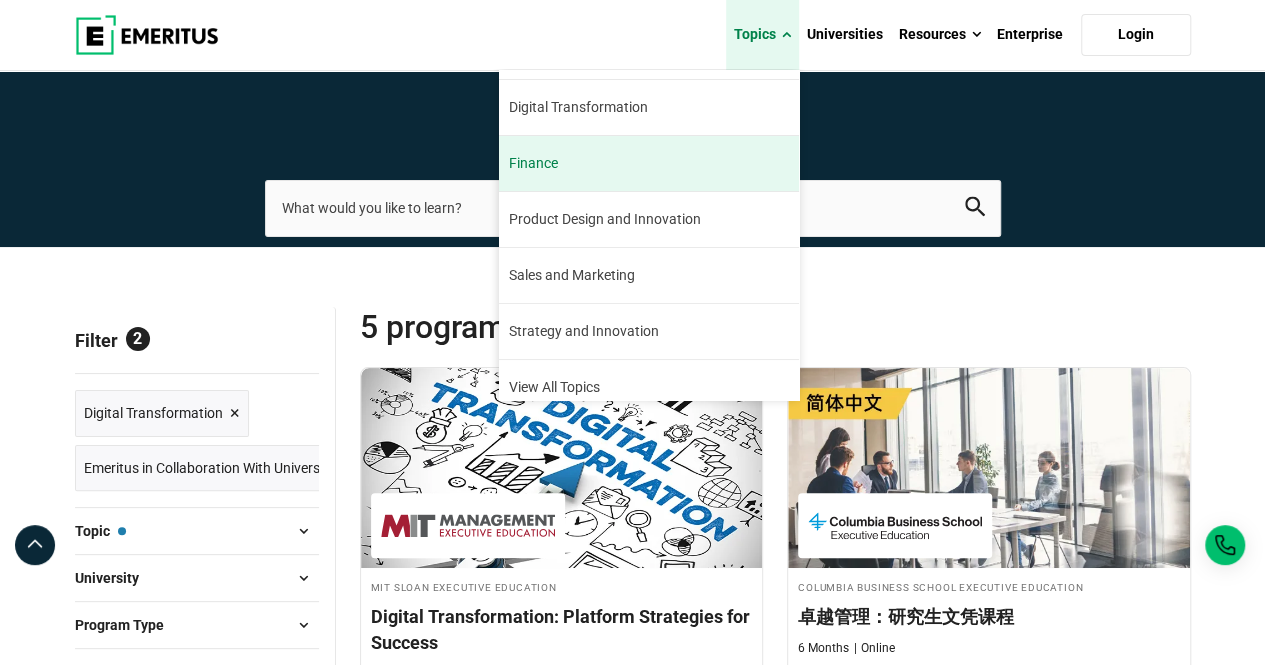 scroll, scrollTop: 226, scrollLeft: 0, axis: vertical 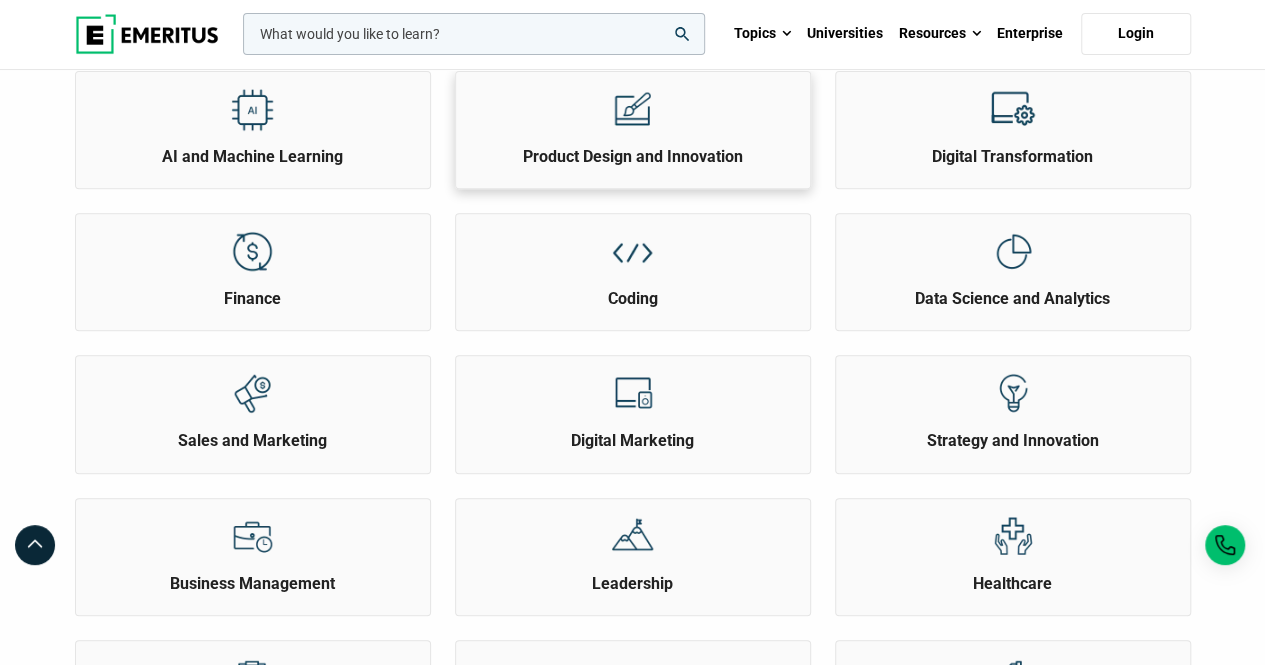 click on "Product Design and Innovation" at bounding box center (633, 157) 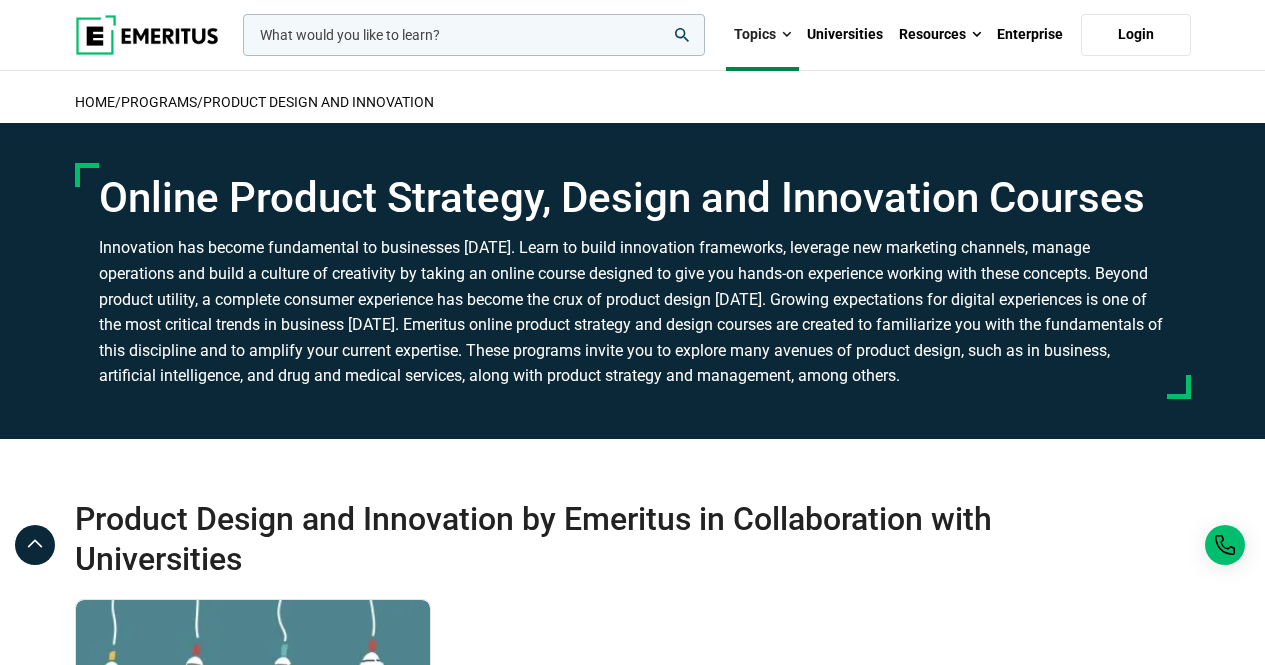 scroll, scrollTop: 500, scrollLeft: 0, axis: vertical 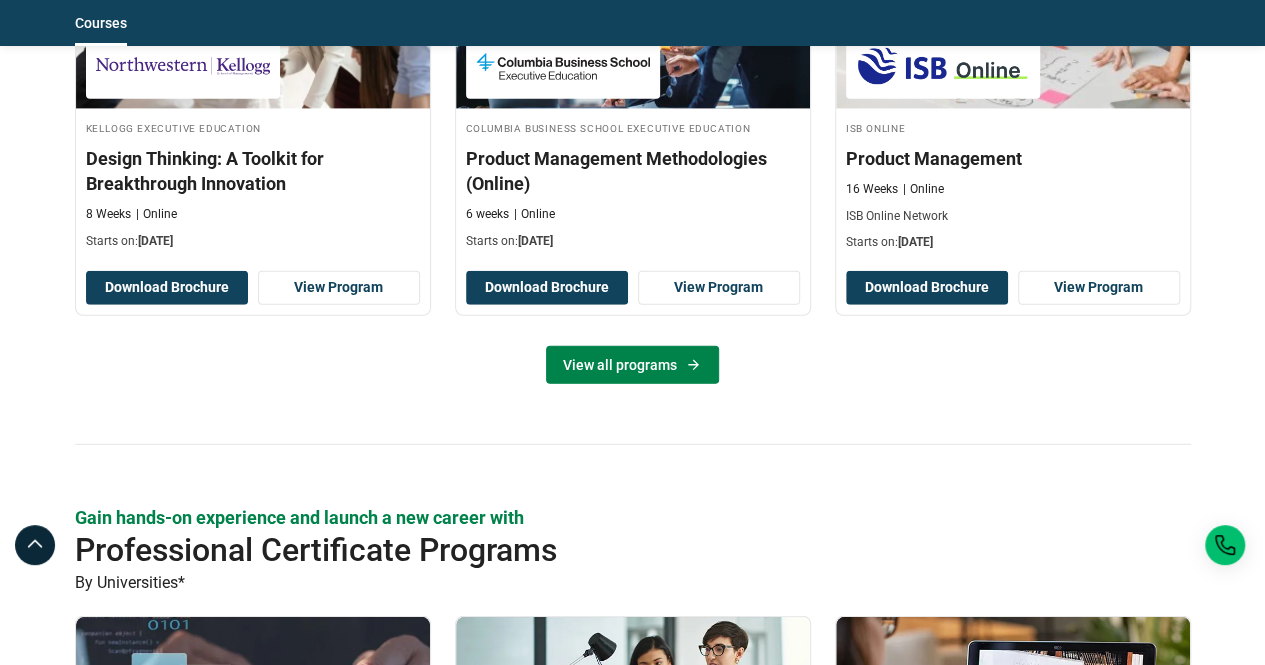 click on "View all programs" at bounding box center (632, 365) 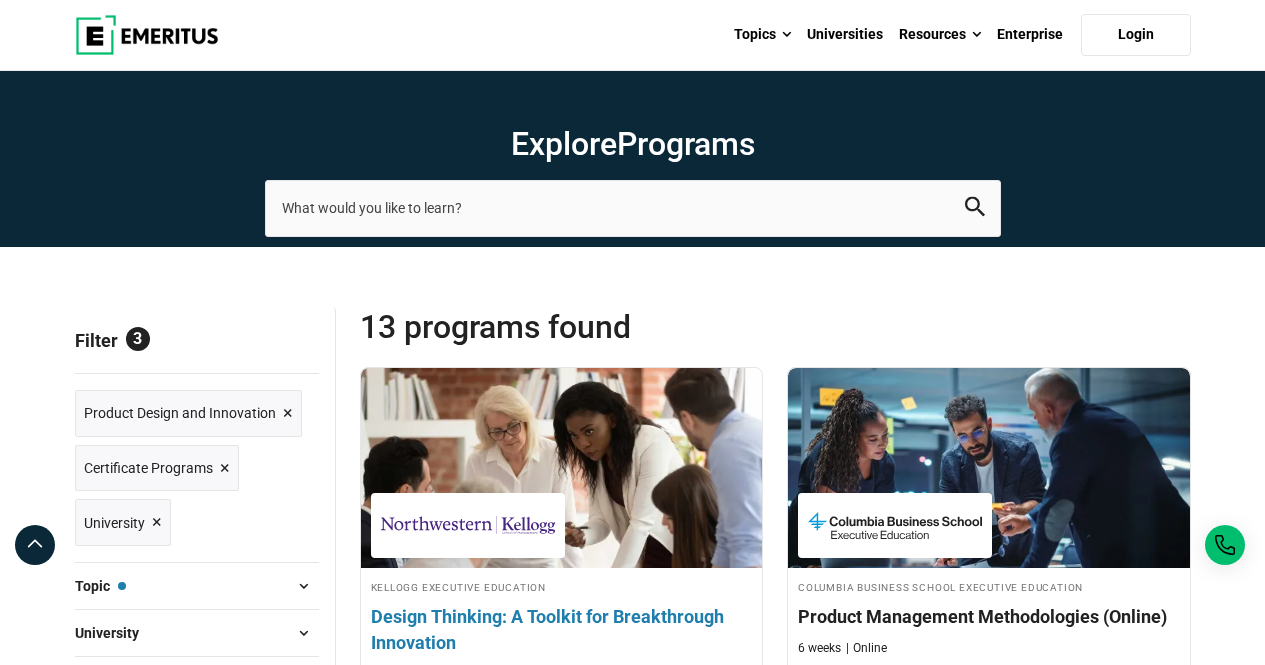 scroll, scrollTop: 0, scrollLeft: 0, axis: both 